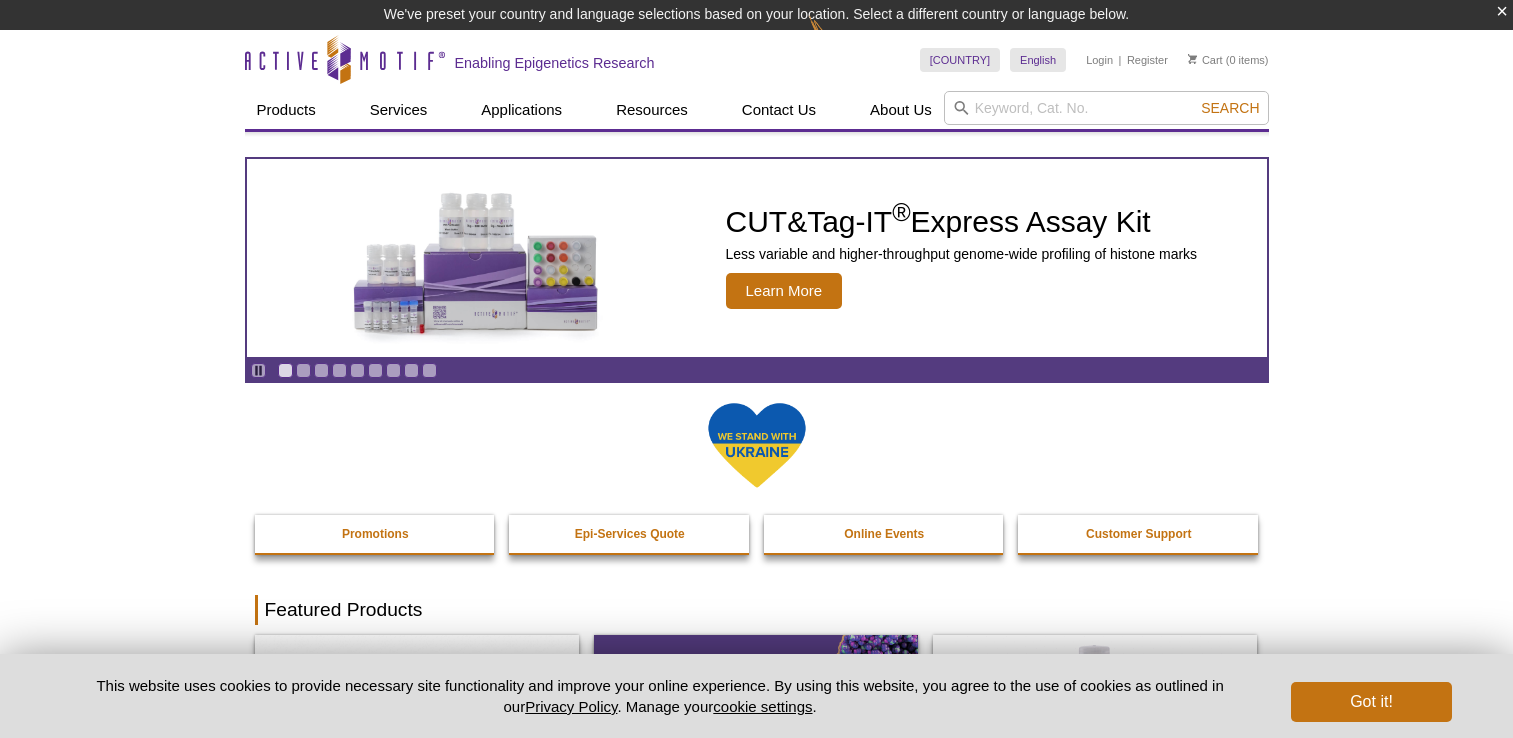 scroll, scrollTop: 0, scrollLeft: 0, axis: both 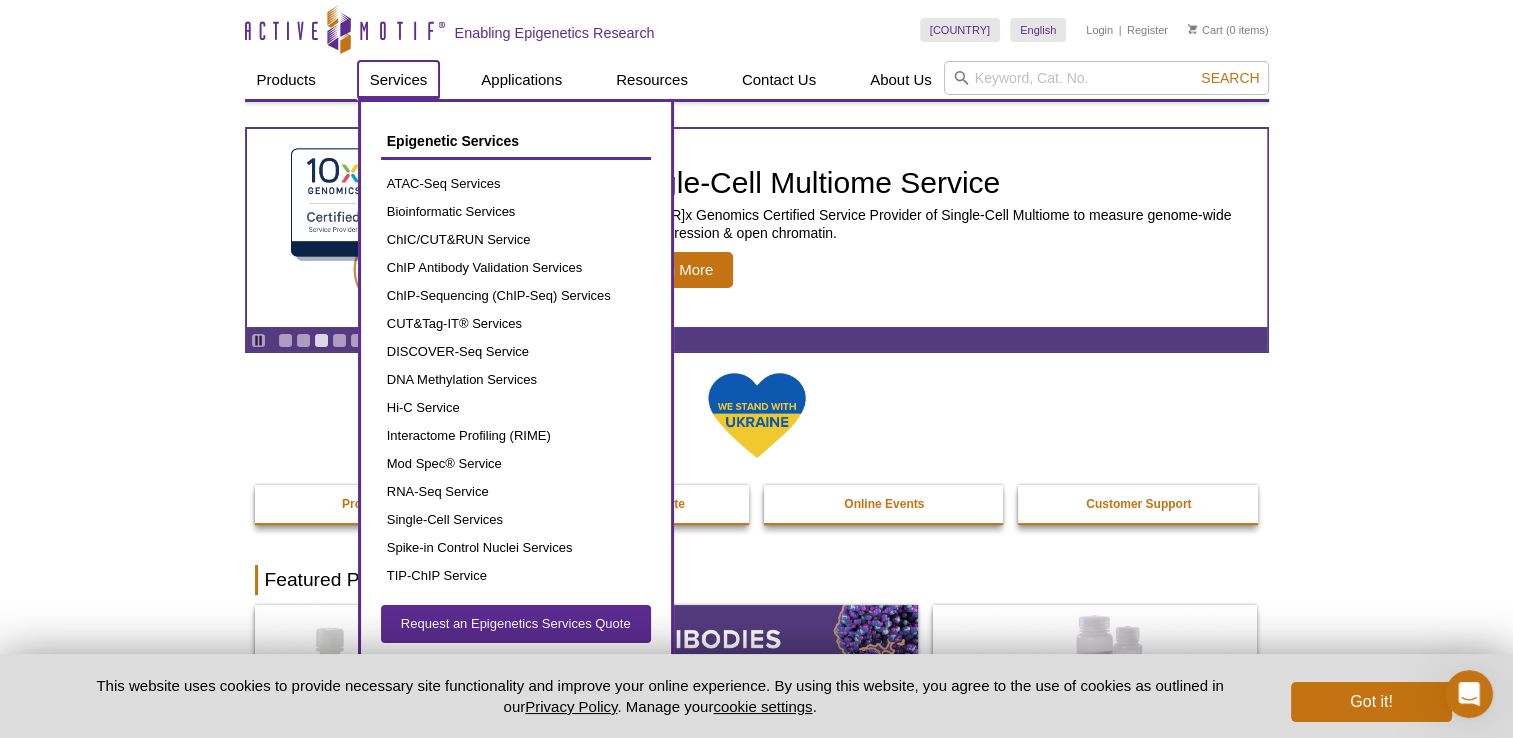 click on "Services" at bounding box center (399, 80) 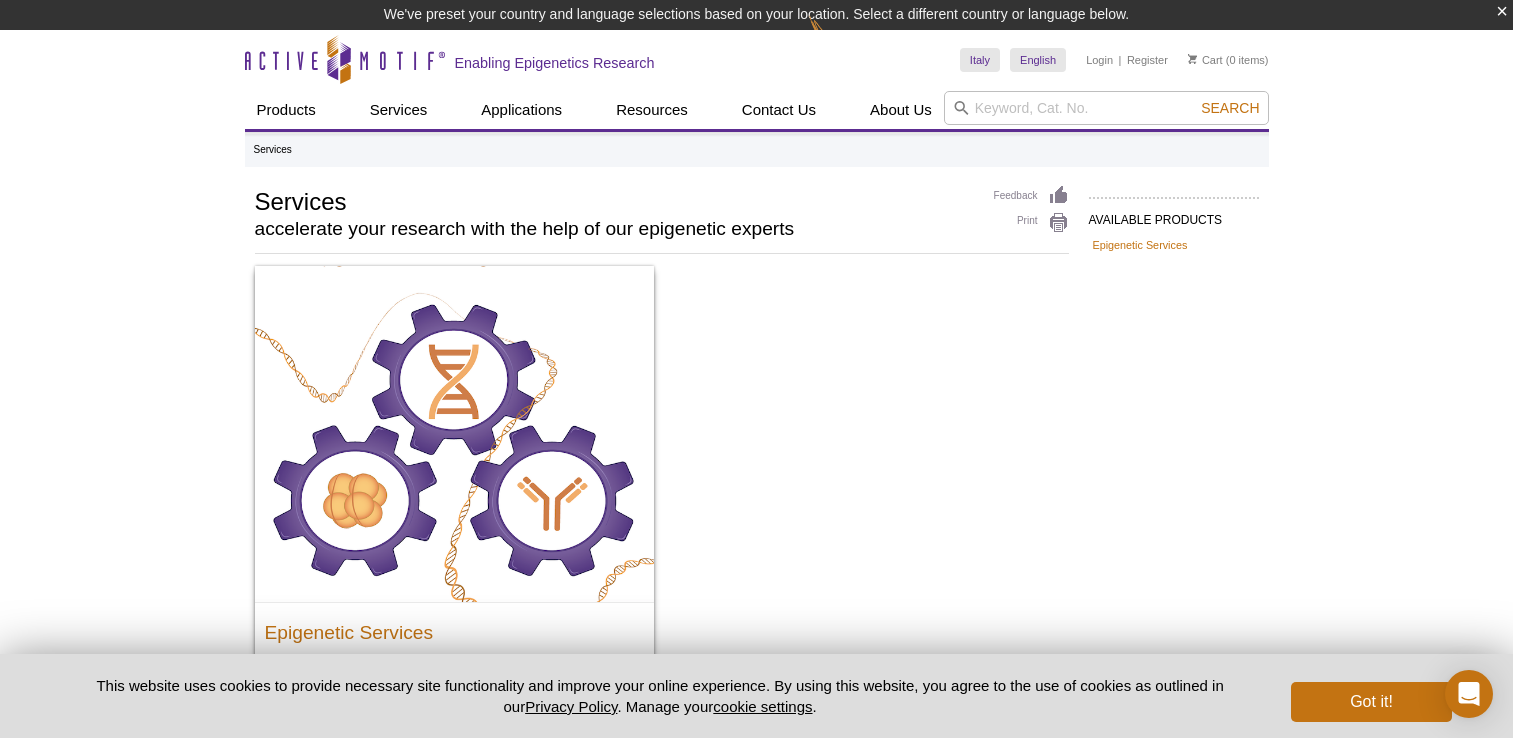 scroll, scrollTop: 0, scrollLeft: 0, axis: both 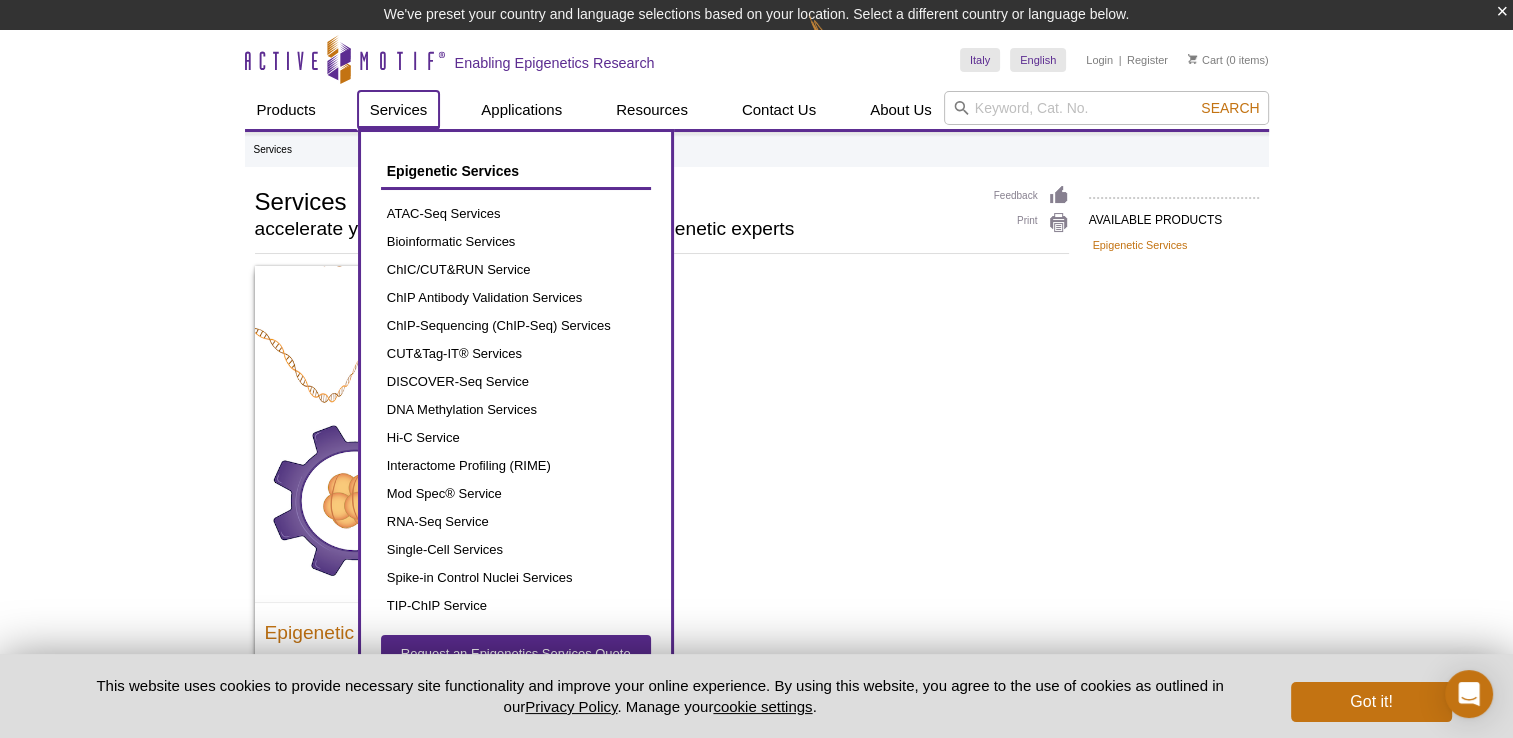 click on "Services" at bounding box center (399, 110) 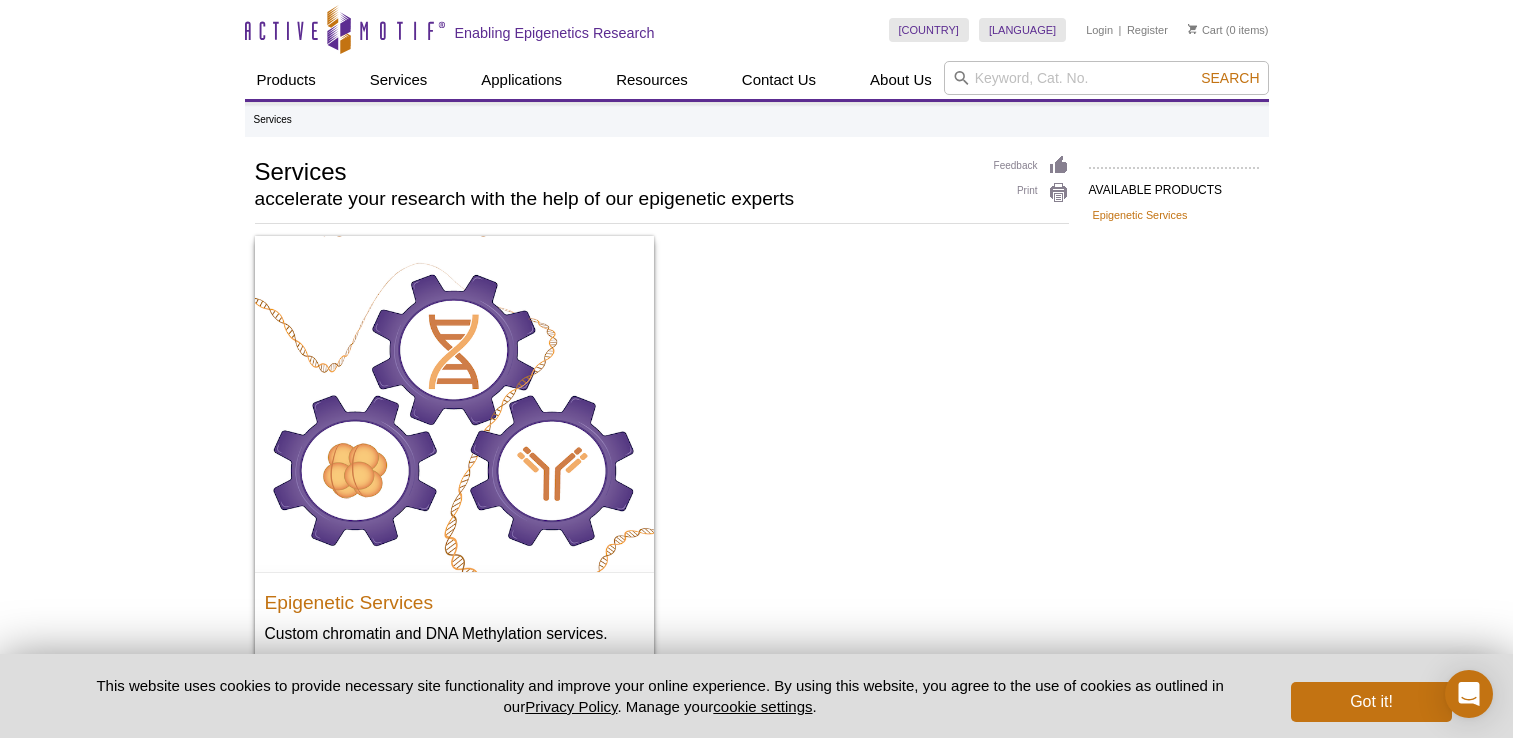 scroll, scrollTop: 0, scrollLeft: 0, axis: both 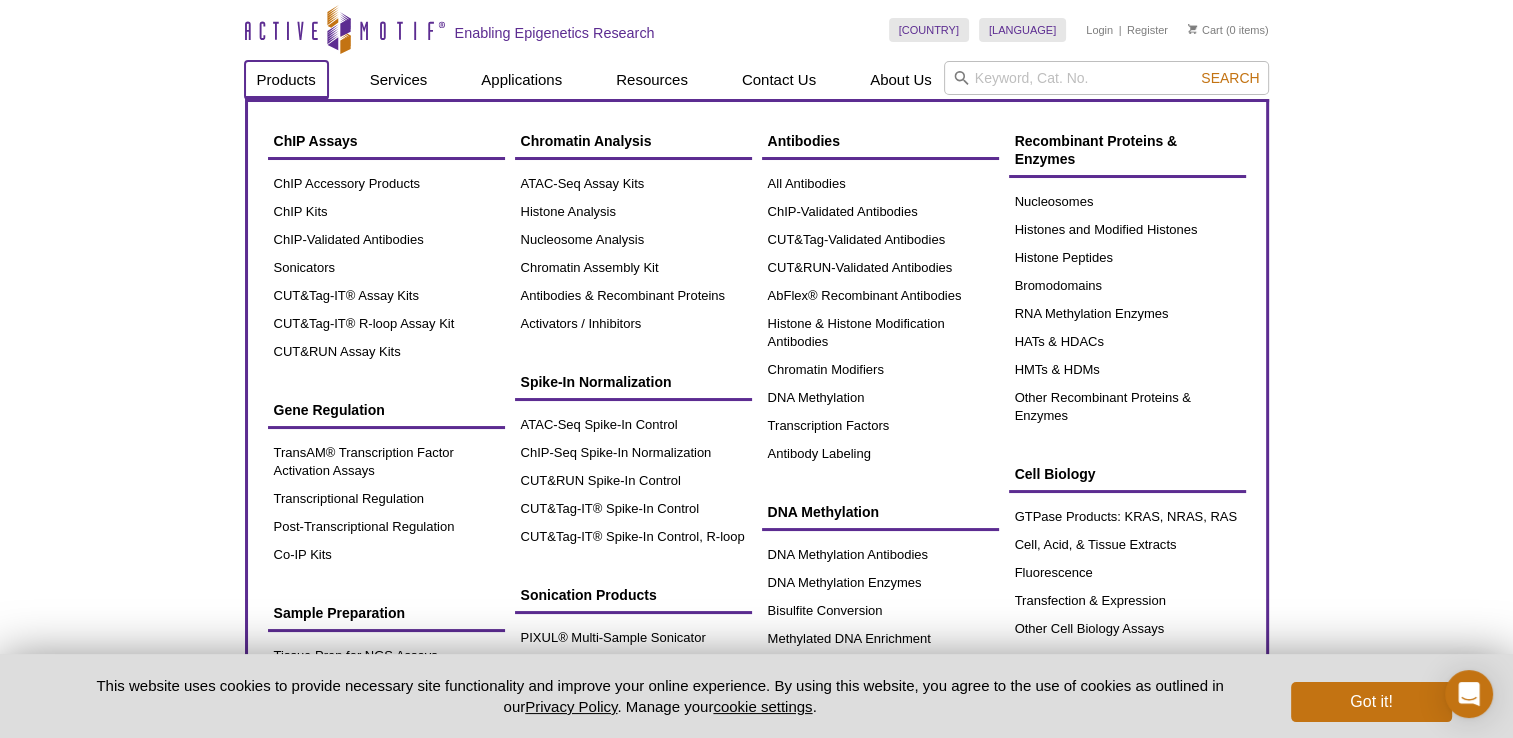 click on "Products" at bounding box center (286, 80) 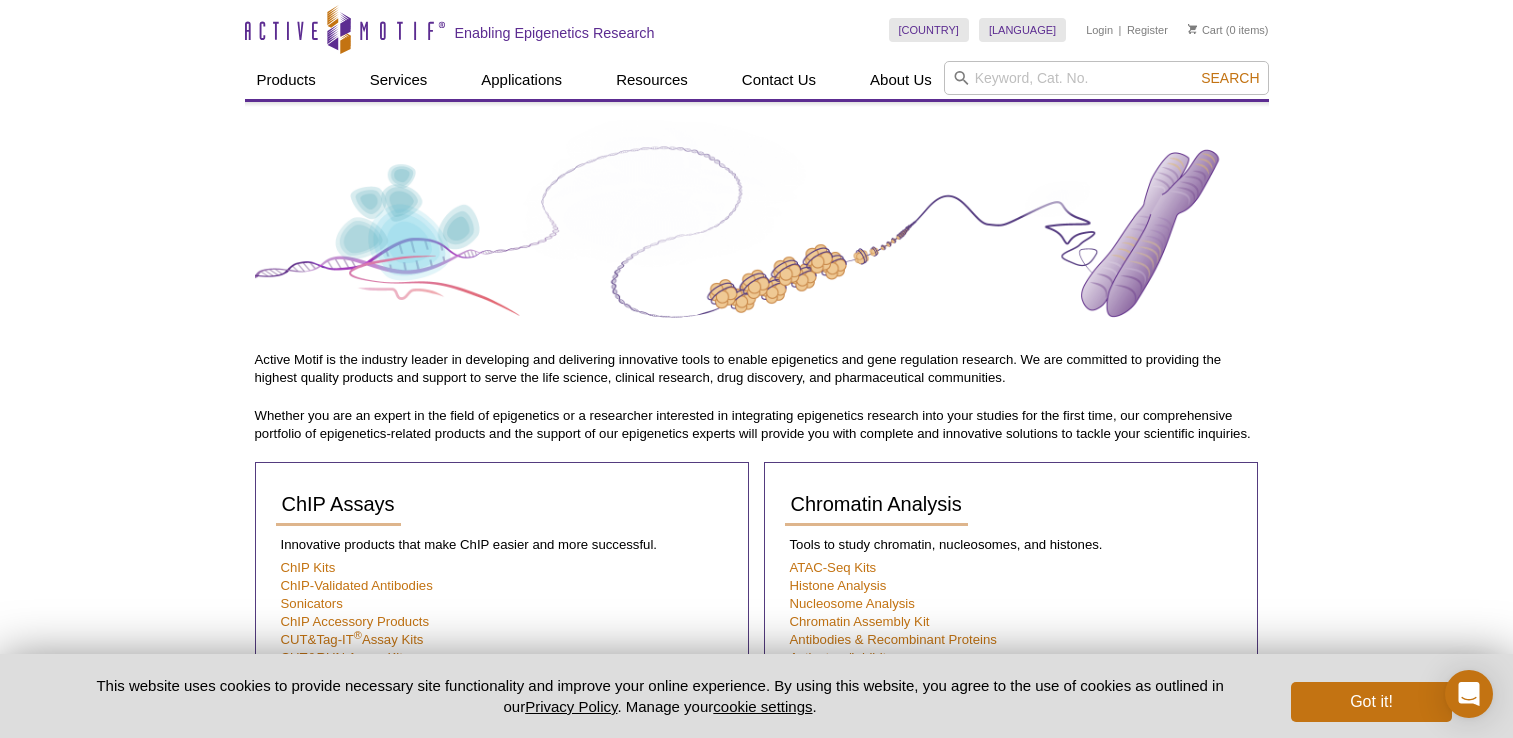 scroll, scrollTop: 0, scrollLeft: 0, axis: both 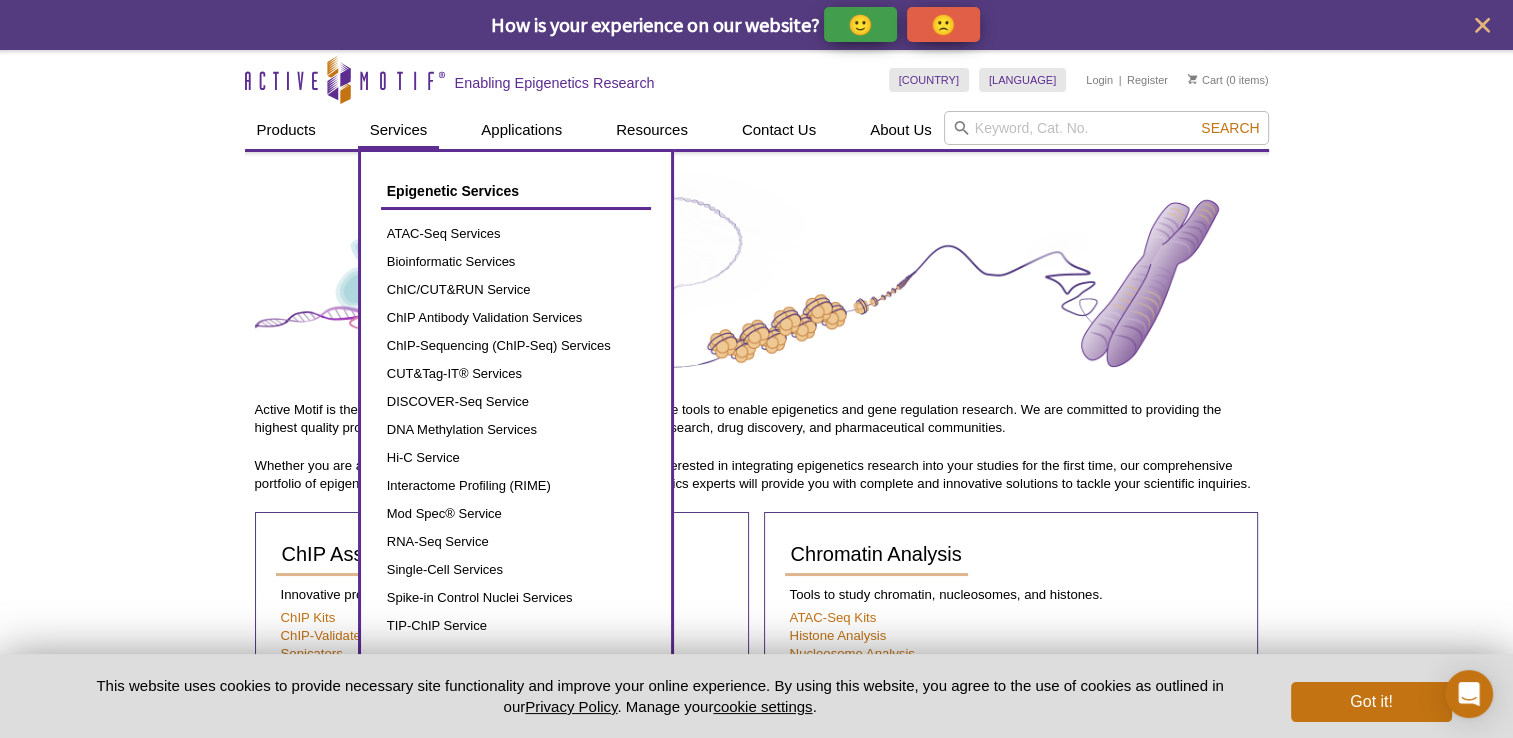 click on "Services" at bounding box center [399, 130] 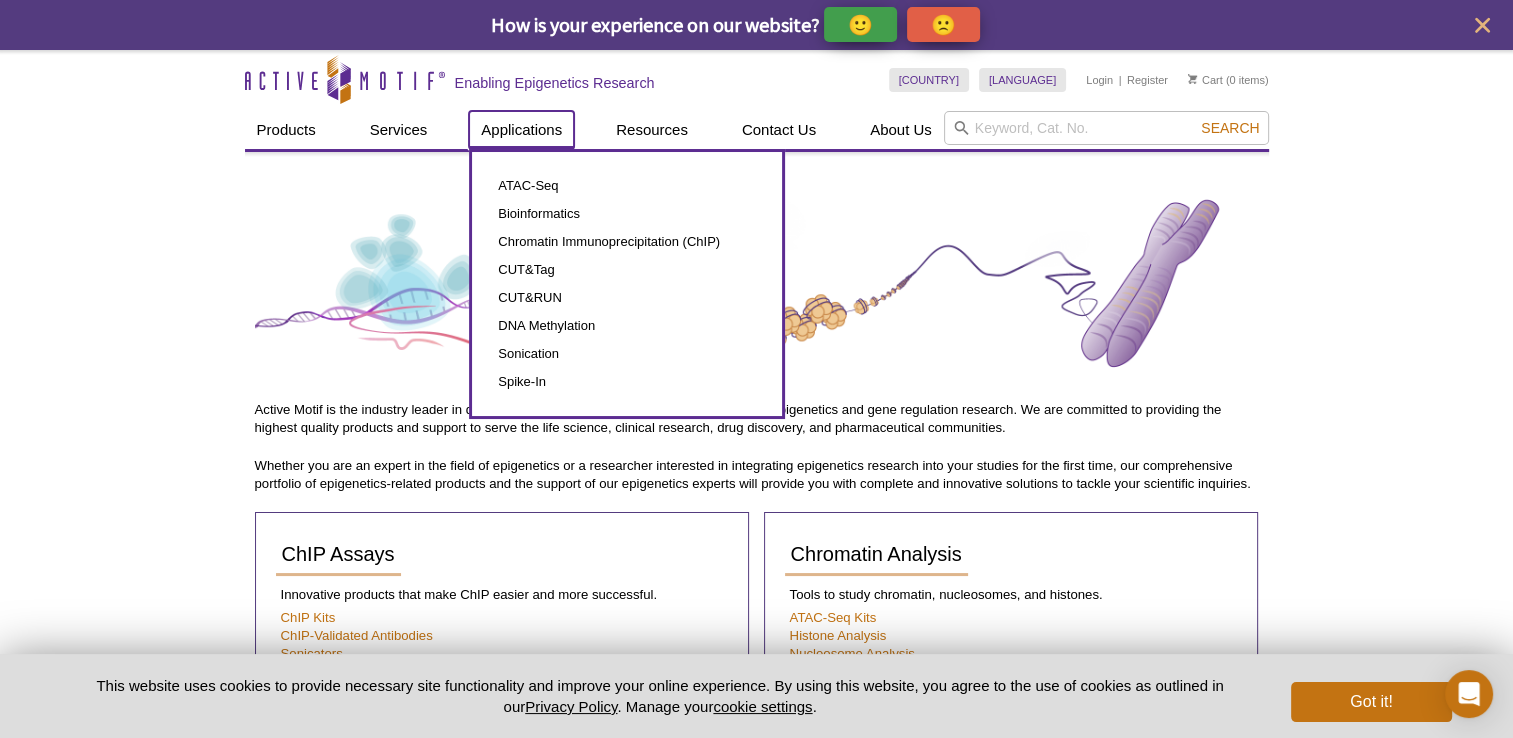 click on "Applications" at bounding box center [521, 130] 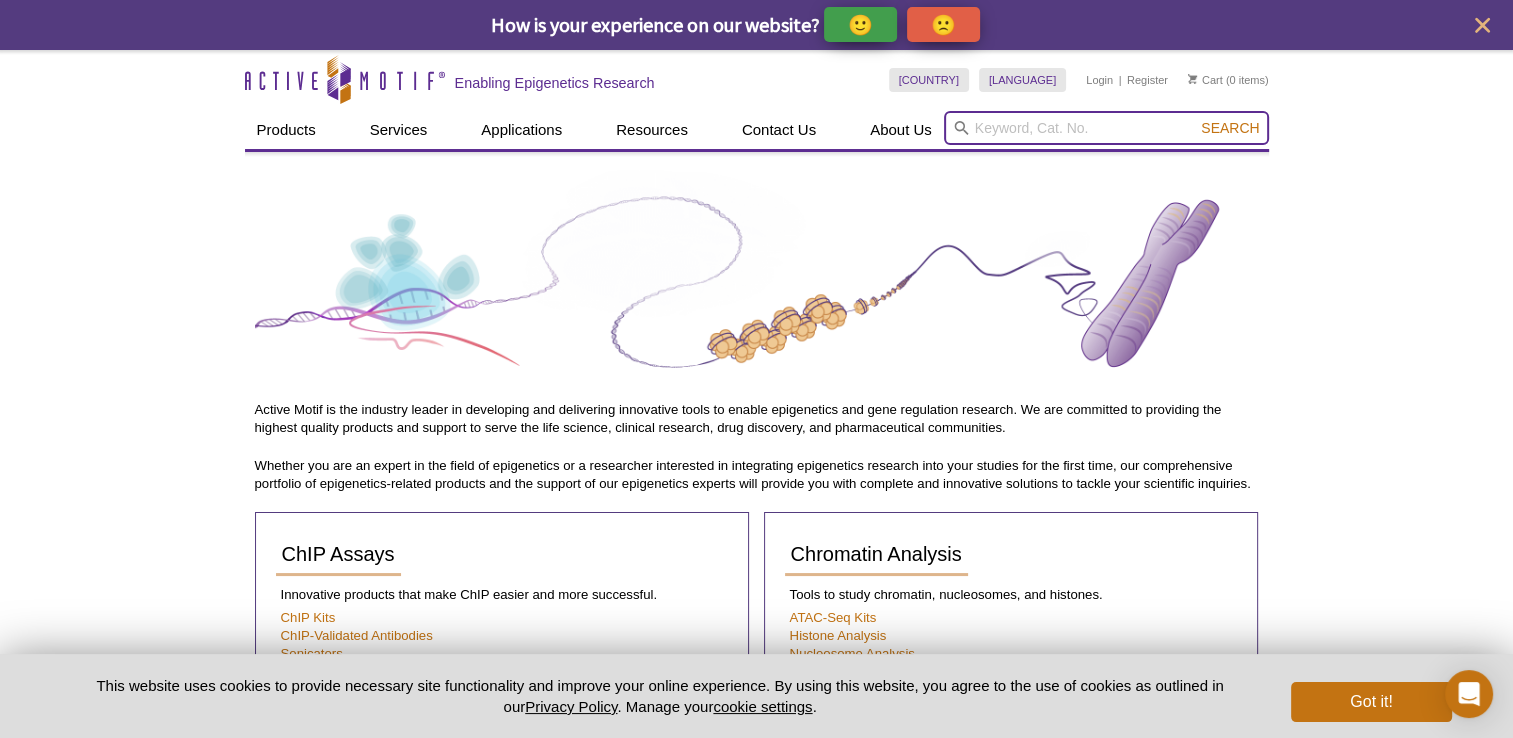 click at bounding box center (1106, 128) 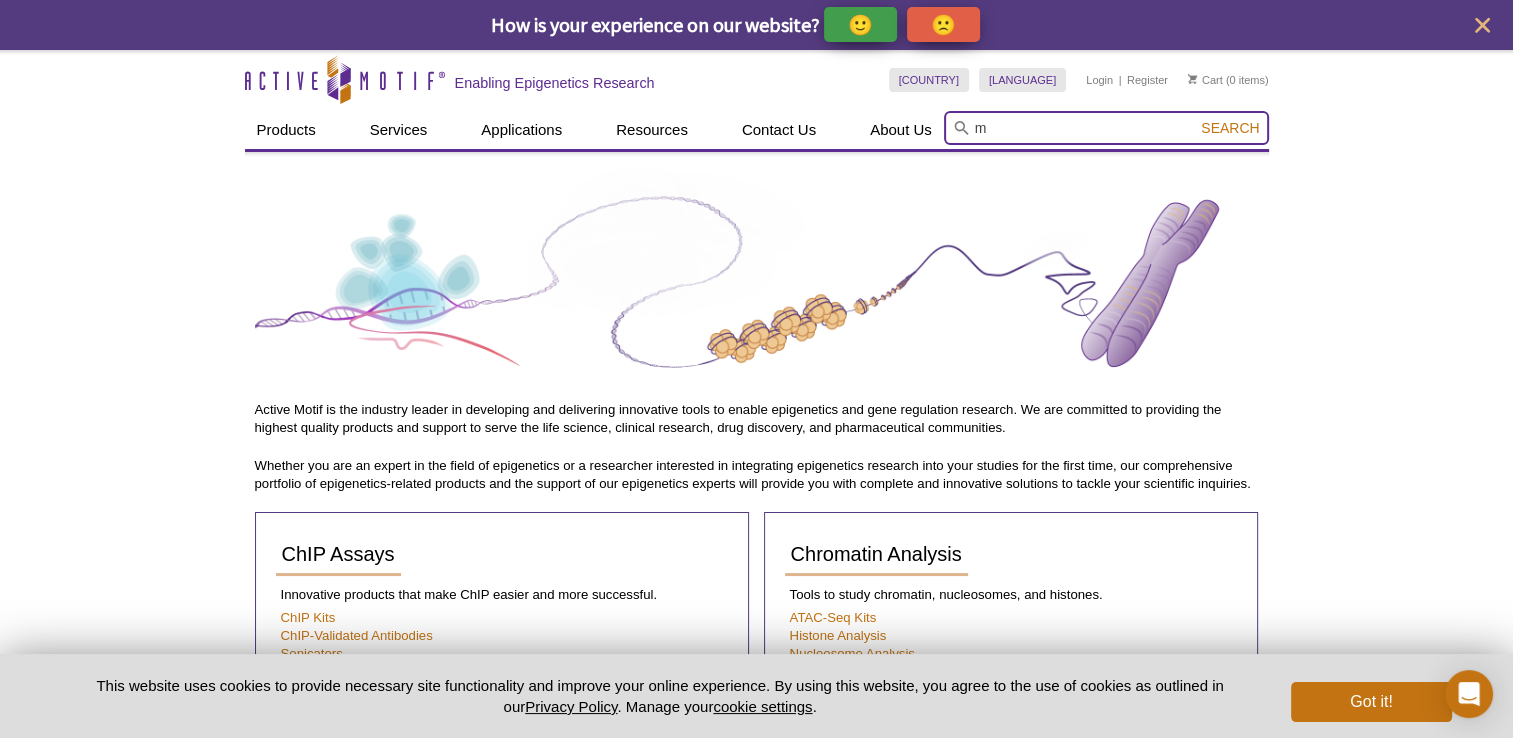 type on "m" 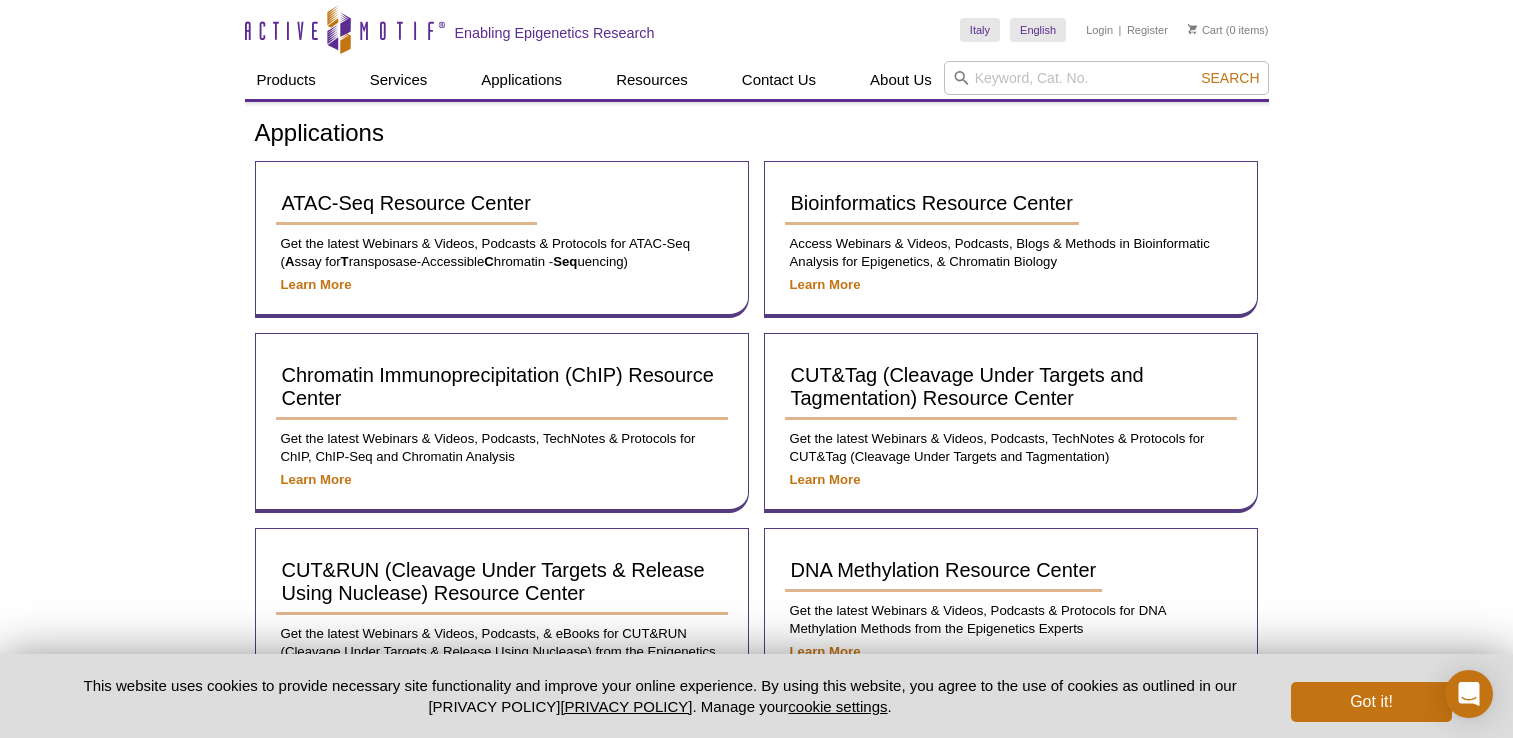 scroll, scrollTop: 0, scrollLeft: 0, axis: both 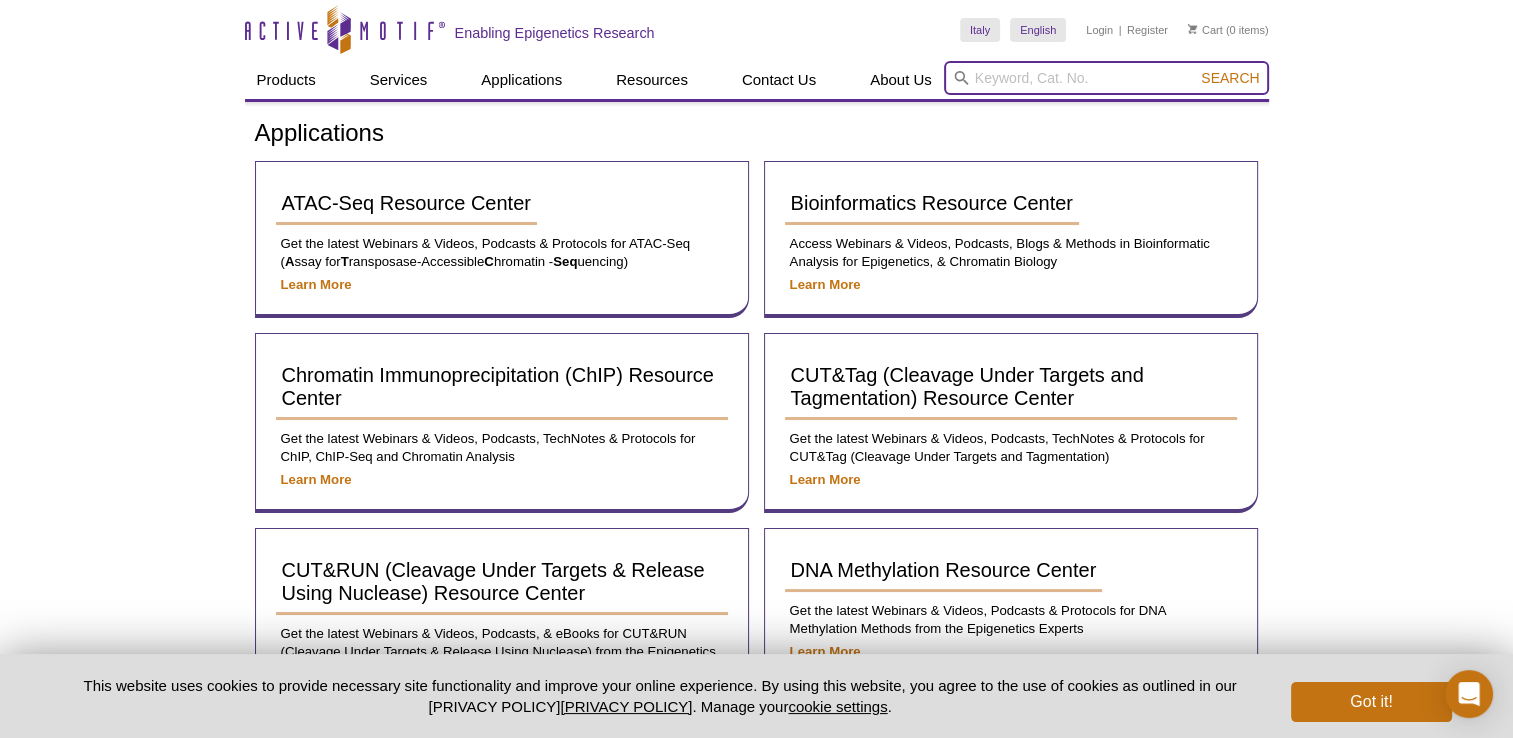 click at bounding box center (1106, 78) 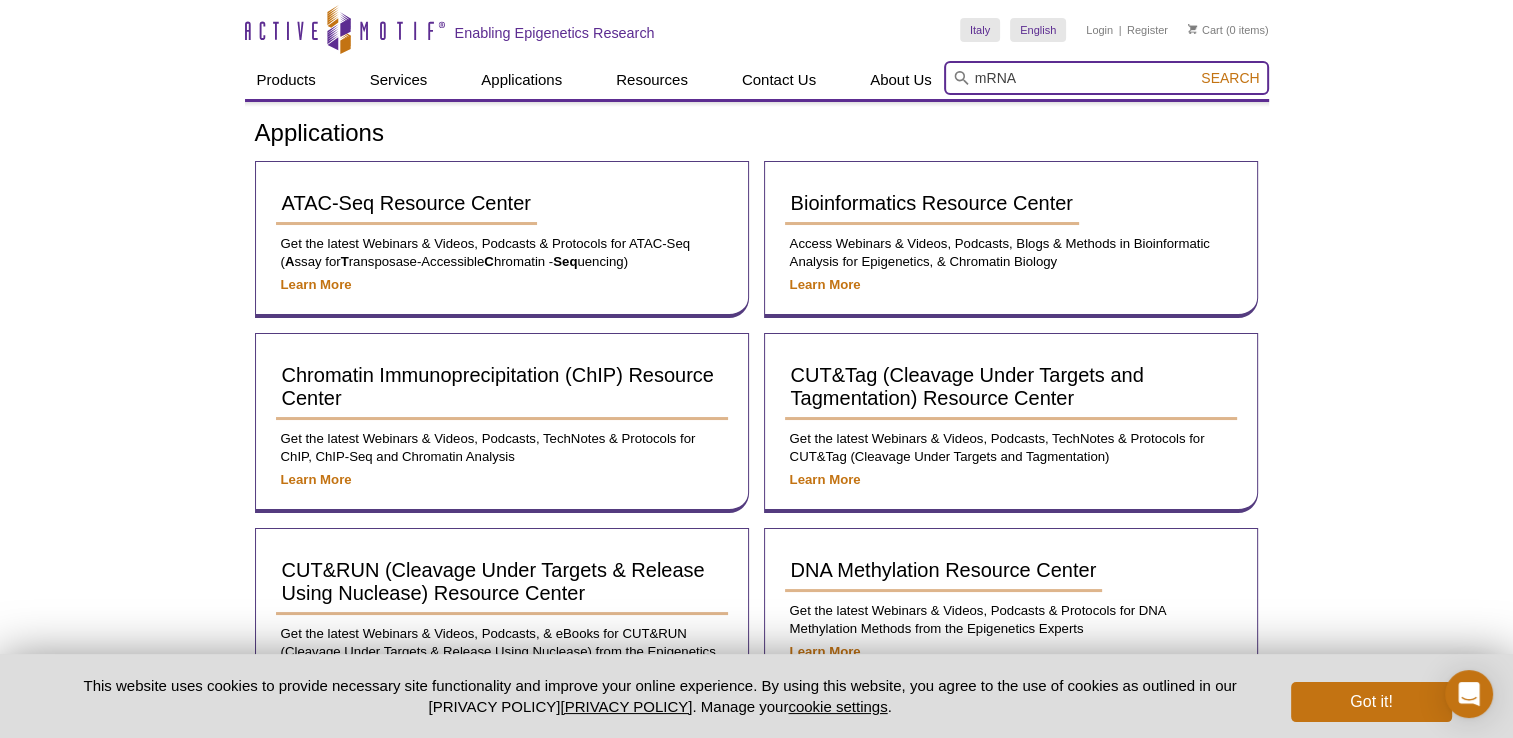 click on "Search" at bounding box center (1230, 78) 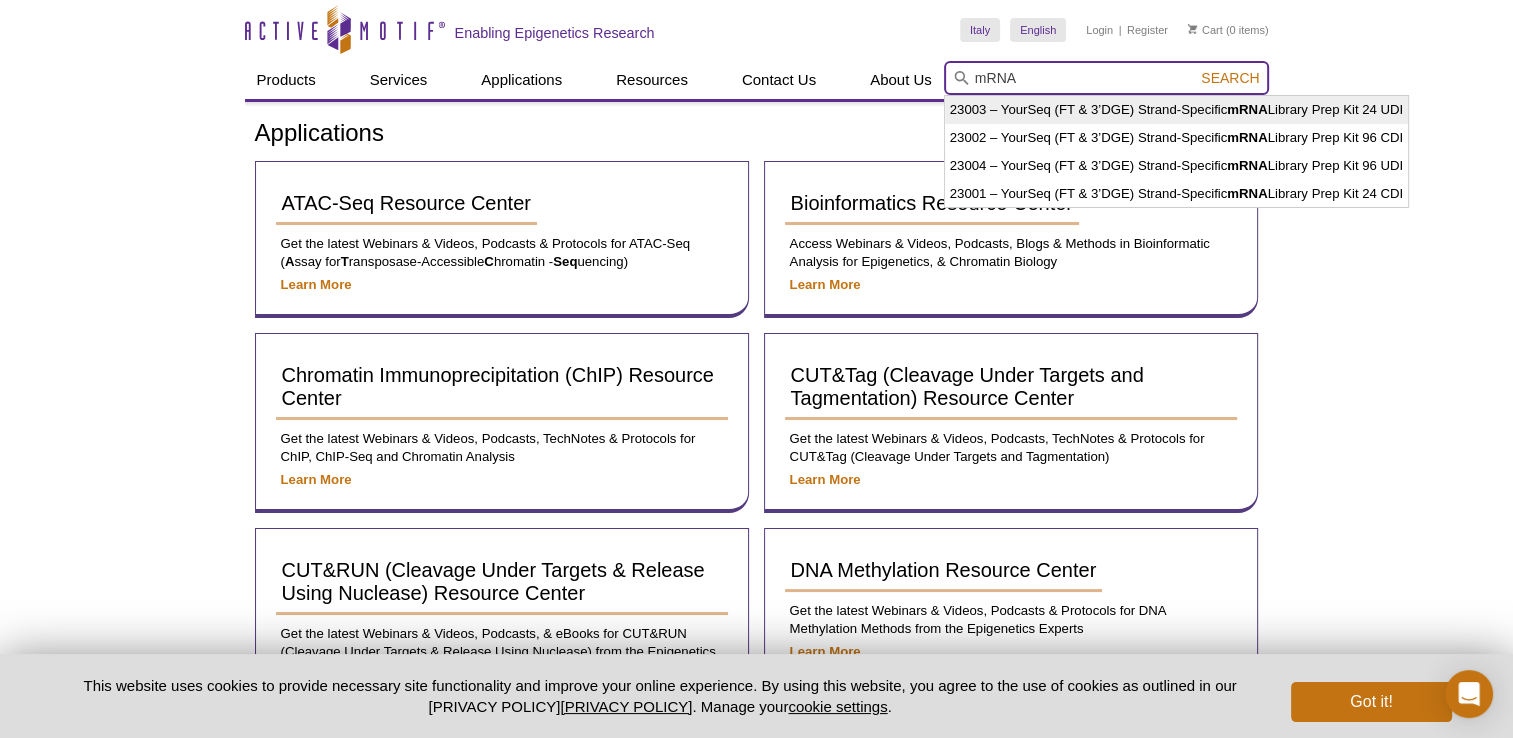 click on "mRNA" at bounding box center [1106, 78] 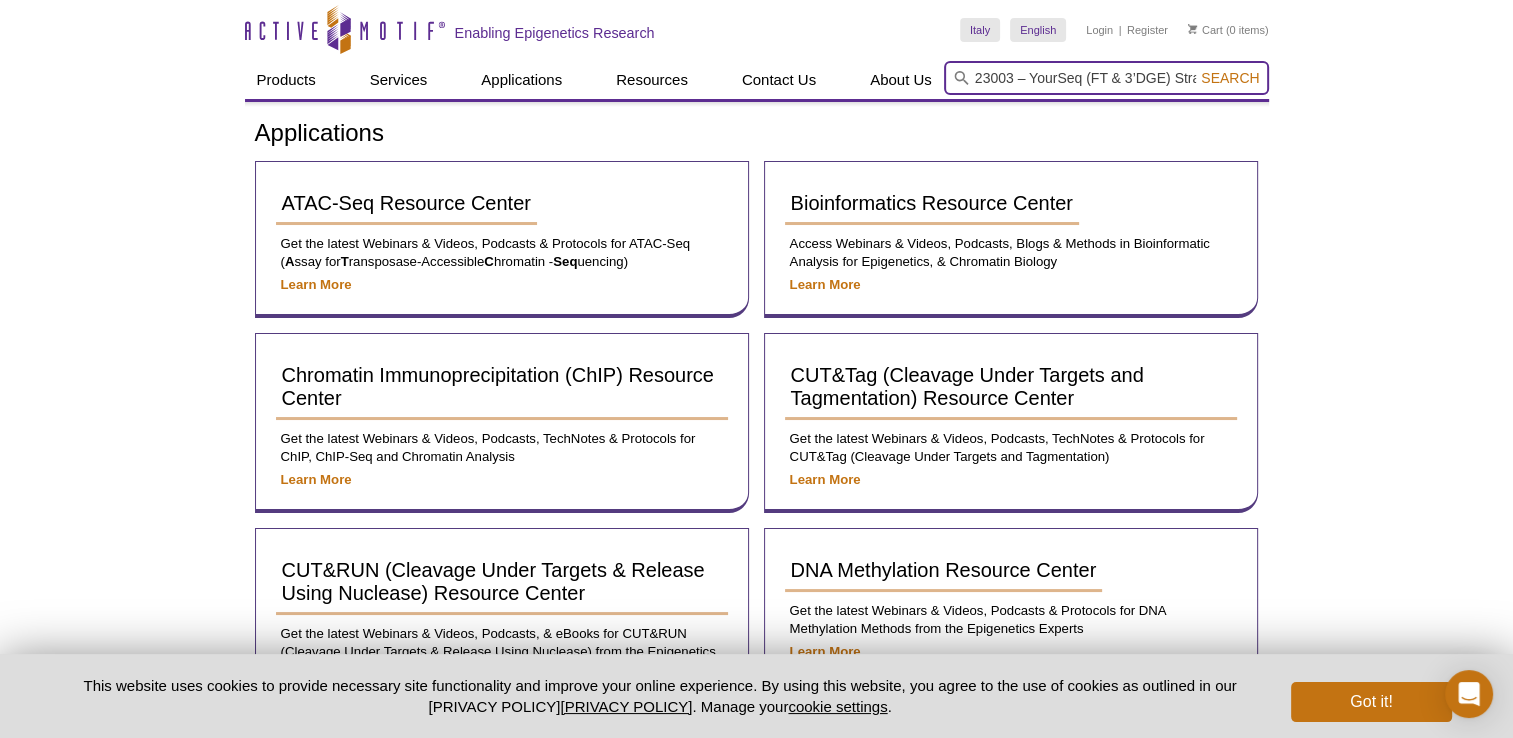 click on "[NUMBER] – YourSeq (FT & 3’DGE) Strand-Specific mRNA Library Prep Kit 24 UDI" at bounding box center [1106, 78] 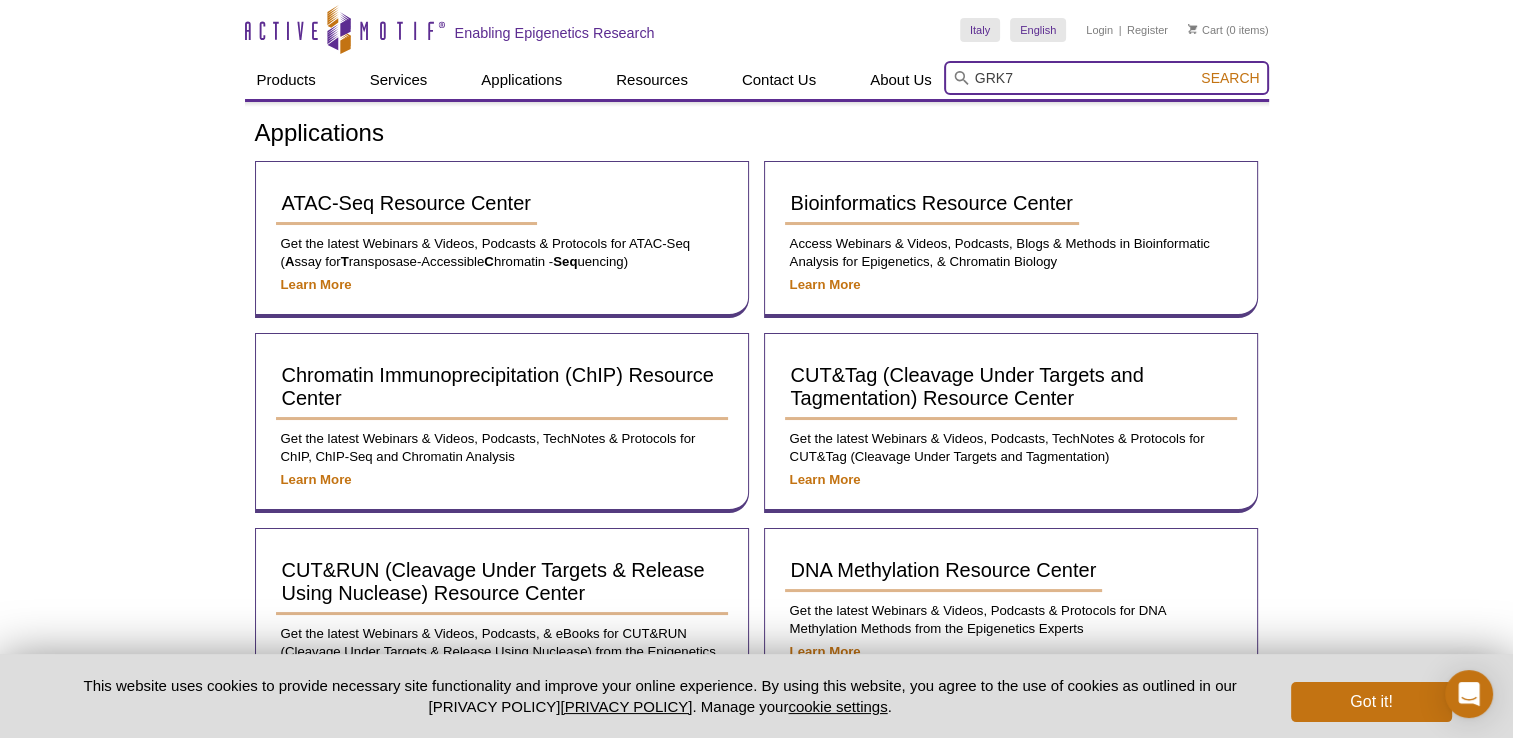 type on "GRK7" 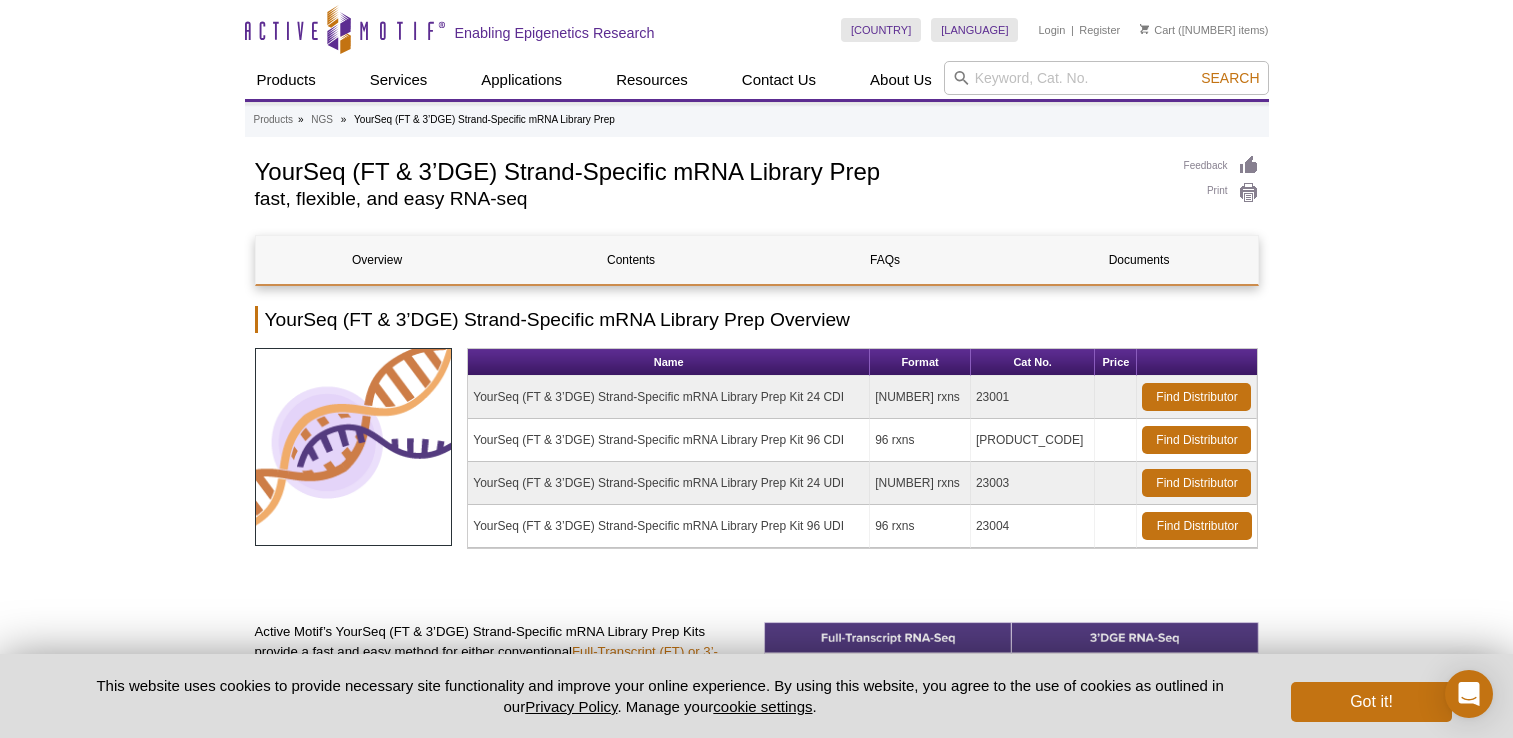 scroll, scrollTop: 0, scrollLeft: 0, axis: both 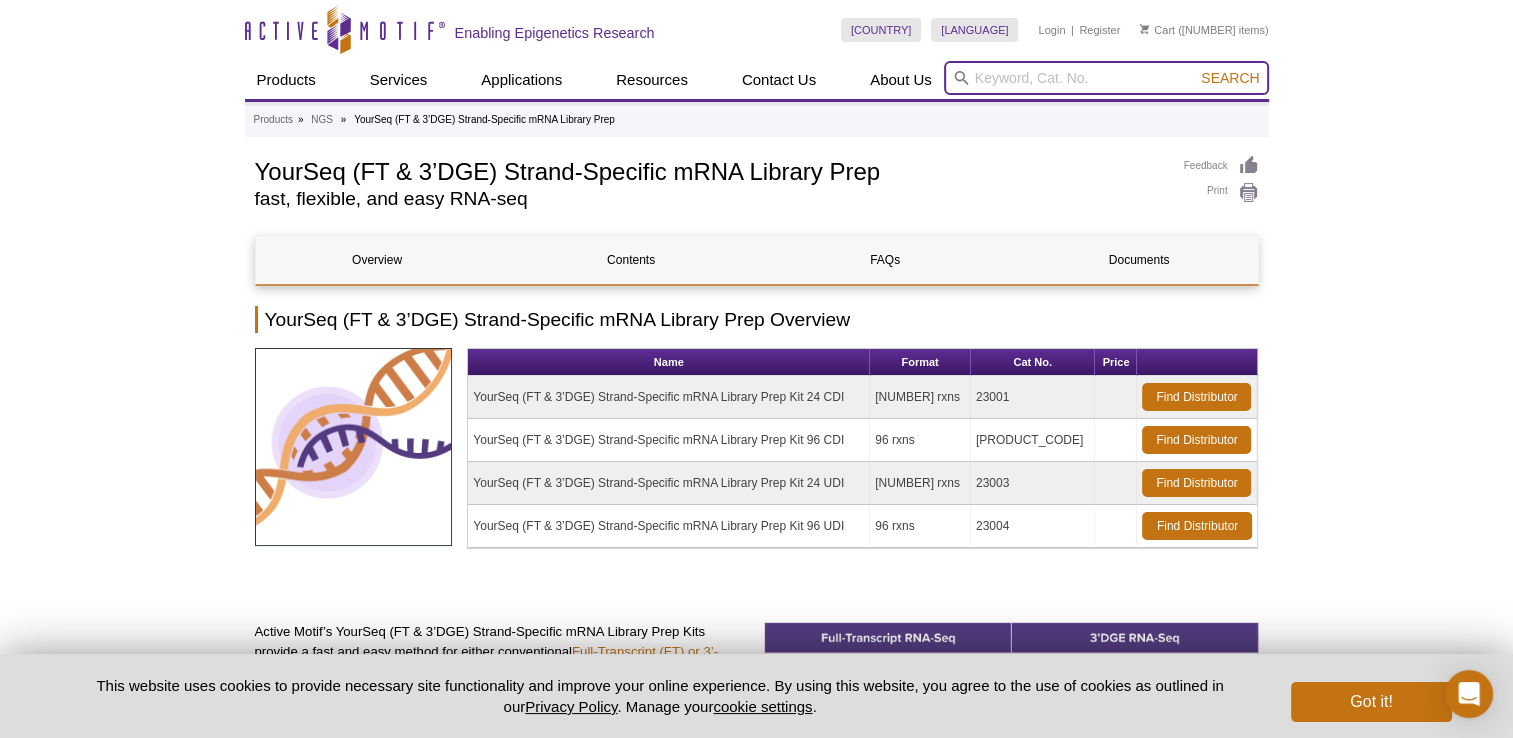 click at bounding box center [1106, 78] 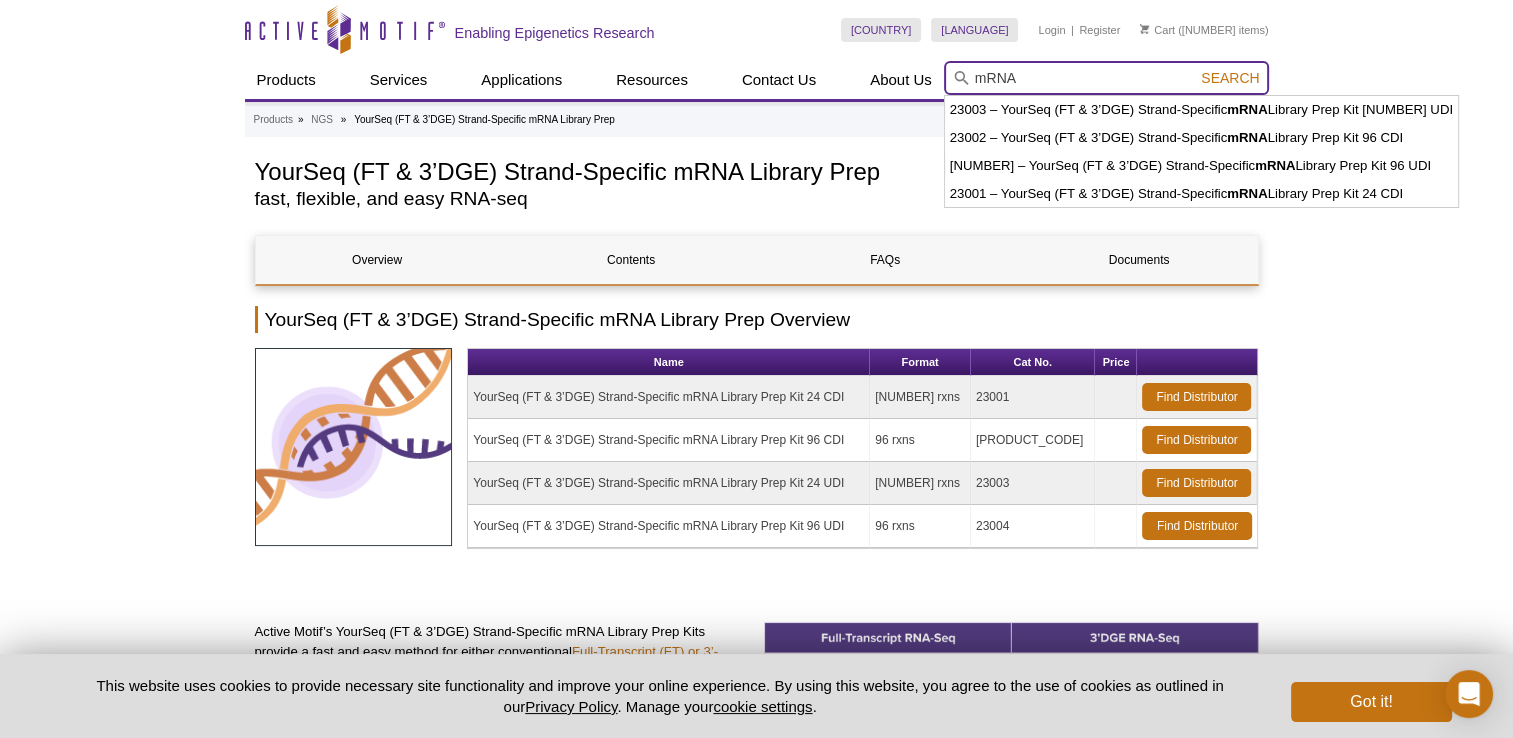 click on "Search" at bounding box center [1230, 78] 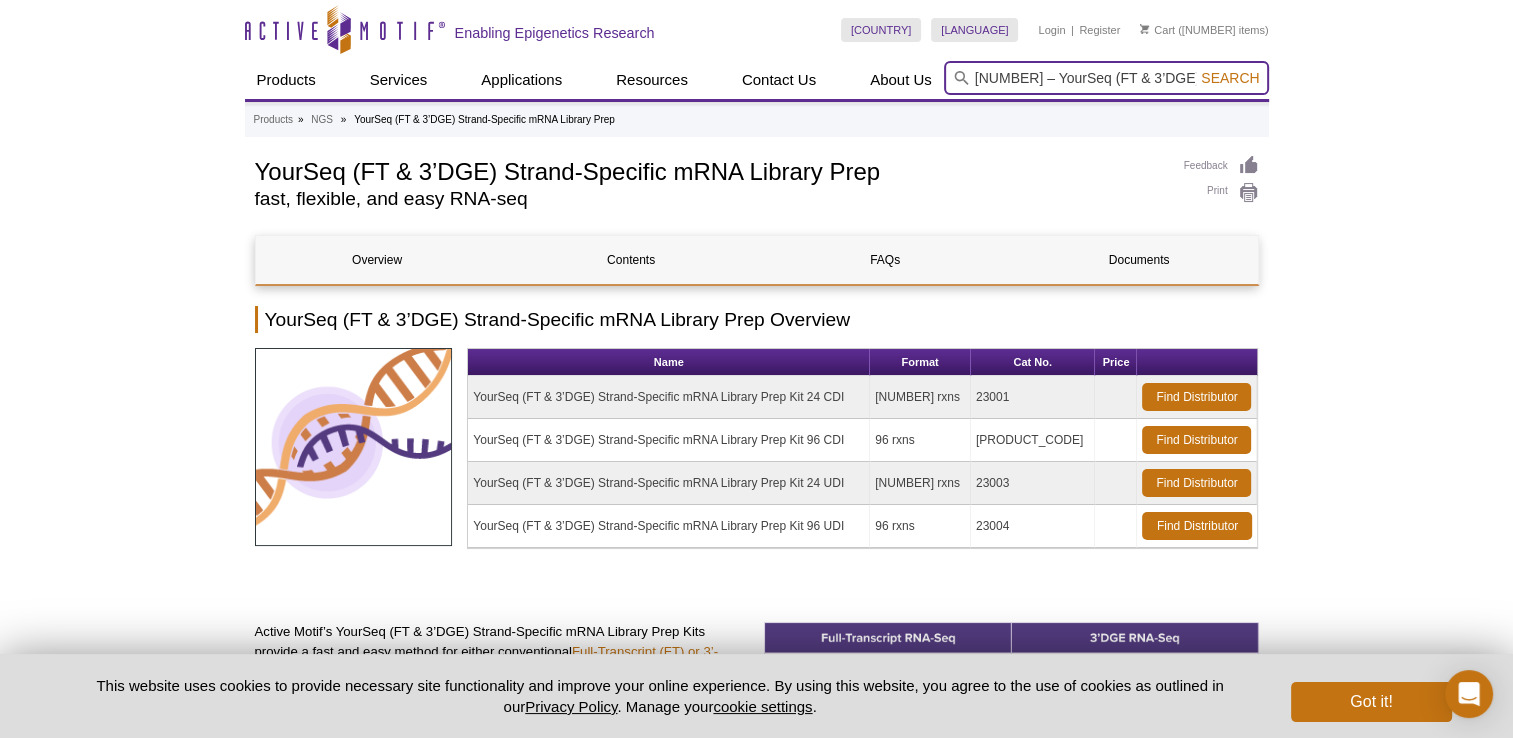 click on "[NUMBER] – YourSeq (FT & 3’DGE) Strand-Specific mRNA Library Prep Kit 24 UDI" at bounding box center (1106, 78) 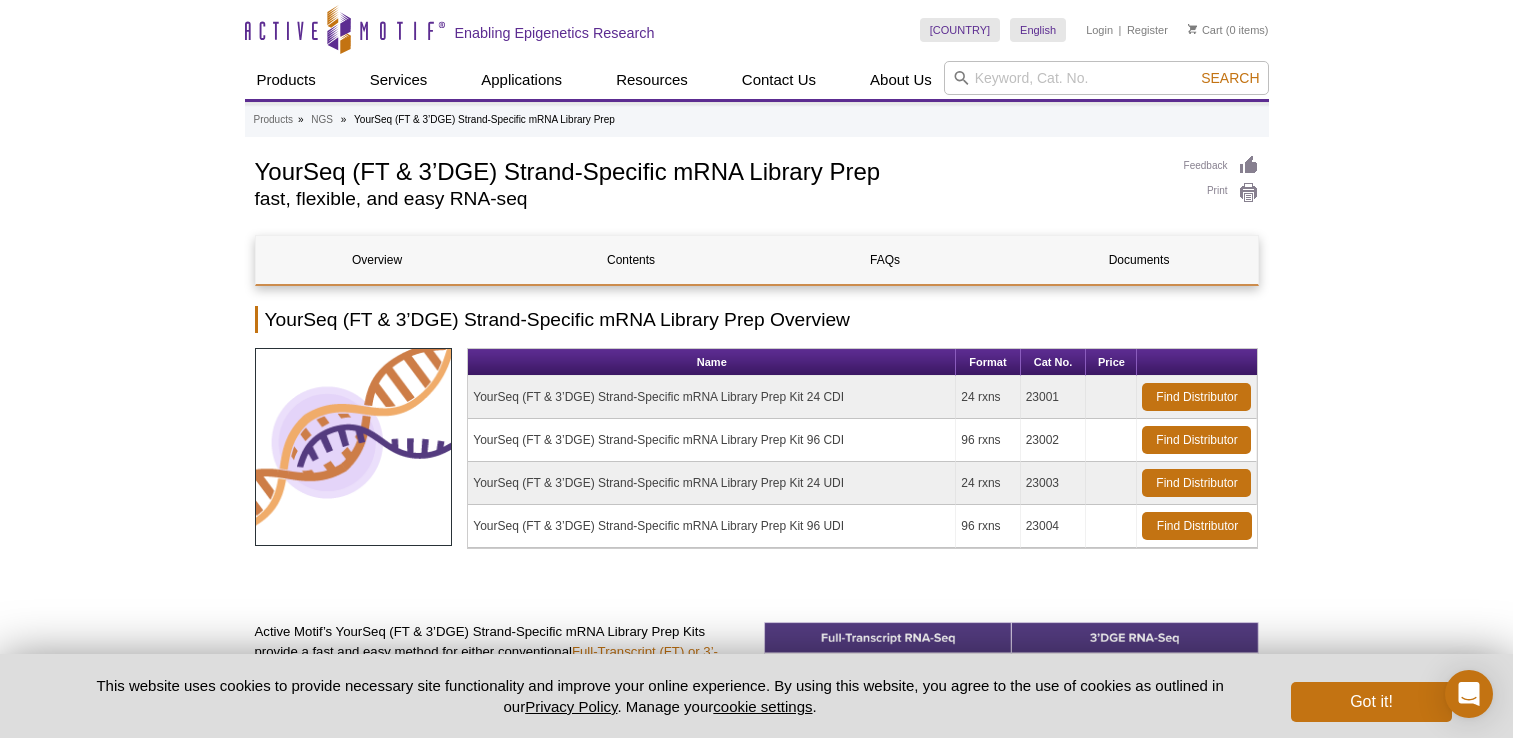 scroll, scrollTop: 0, scrollLeft: 0, axis: both 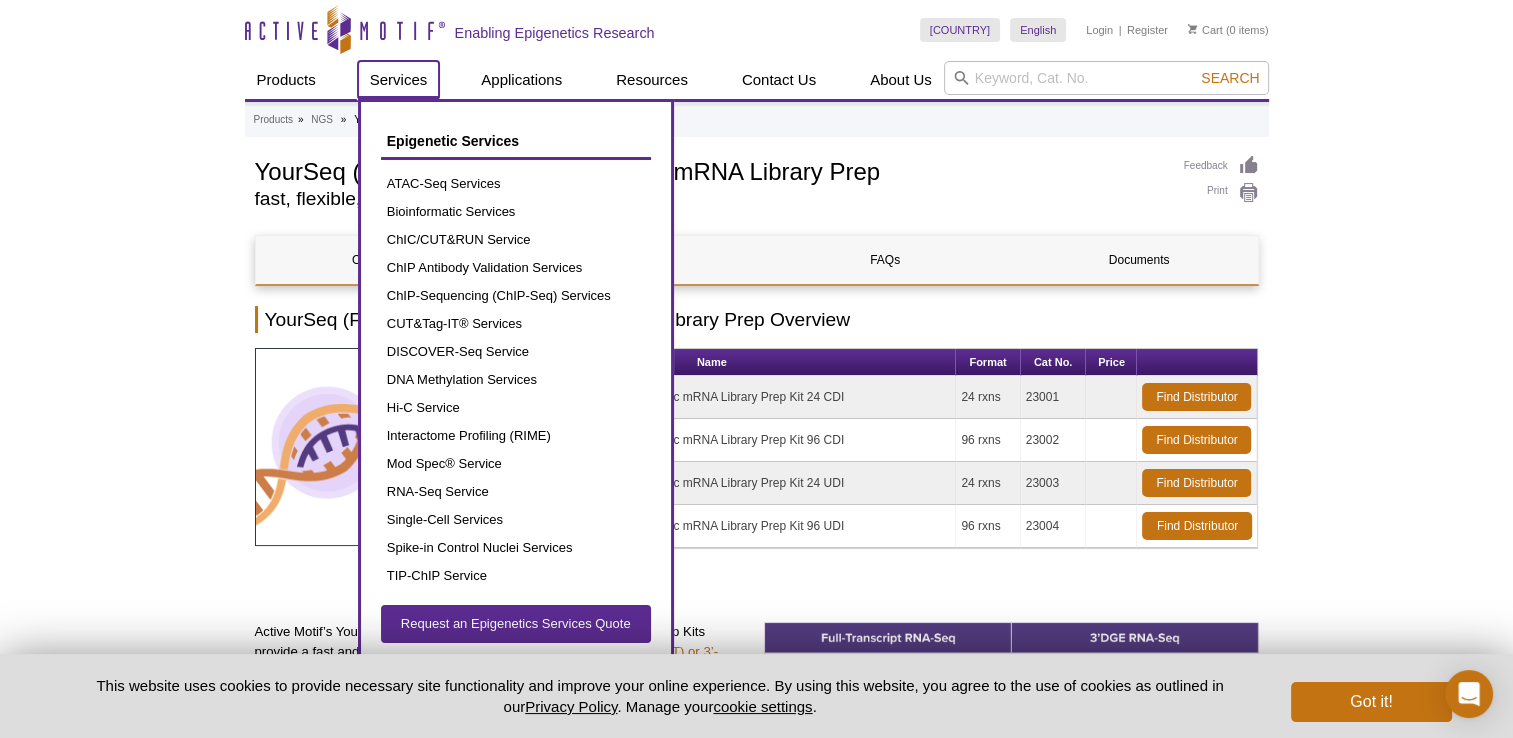 click on "Services" at bounding box center (399, 80) 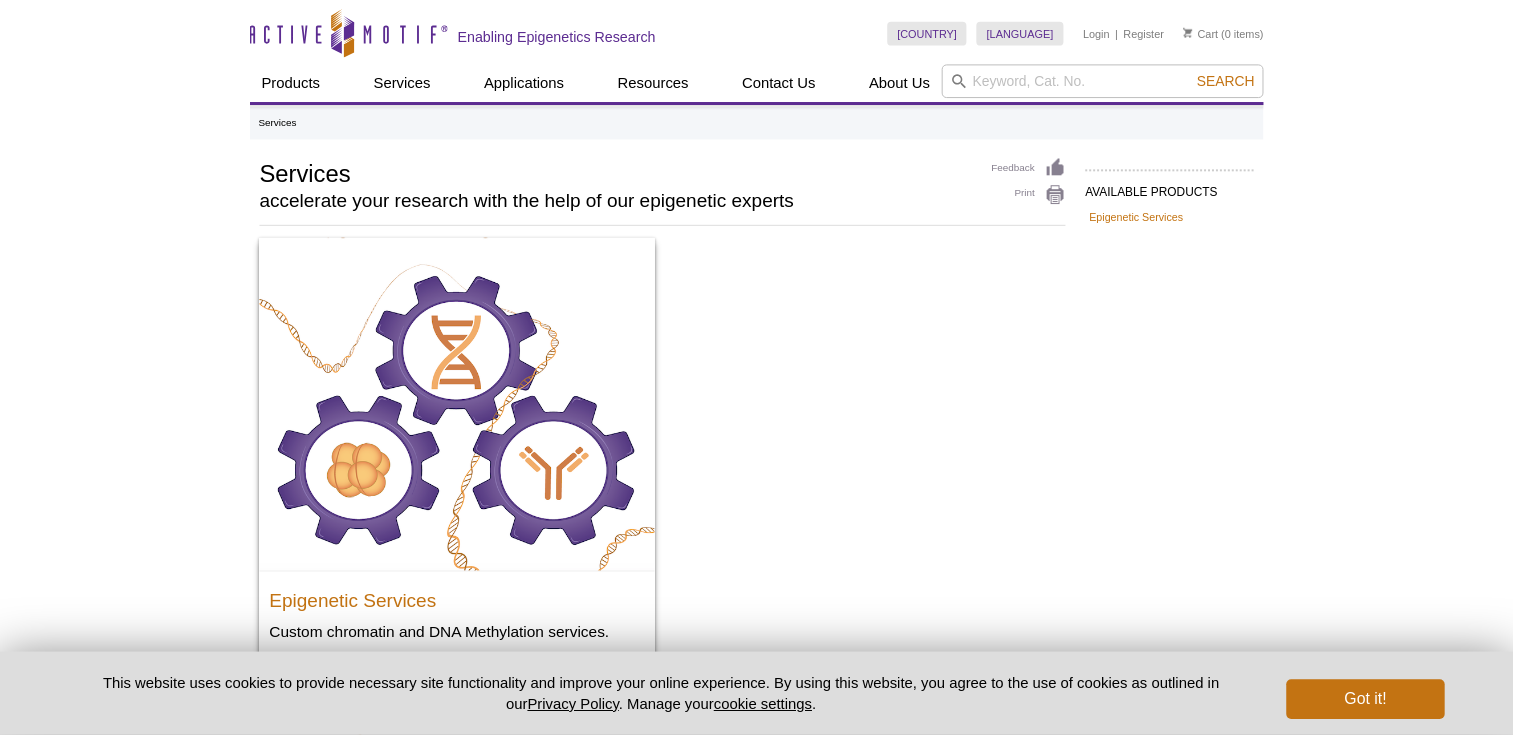 scroll, scrollTop: 0, scrollLeft: 0, axis: both 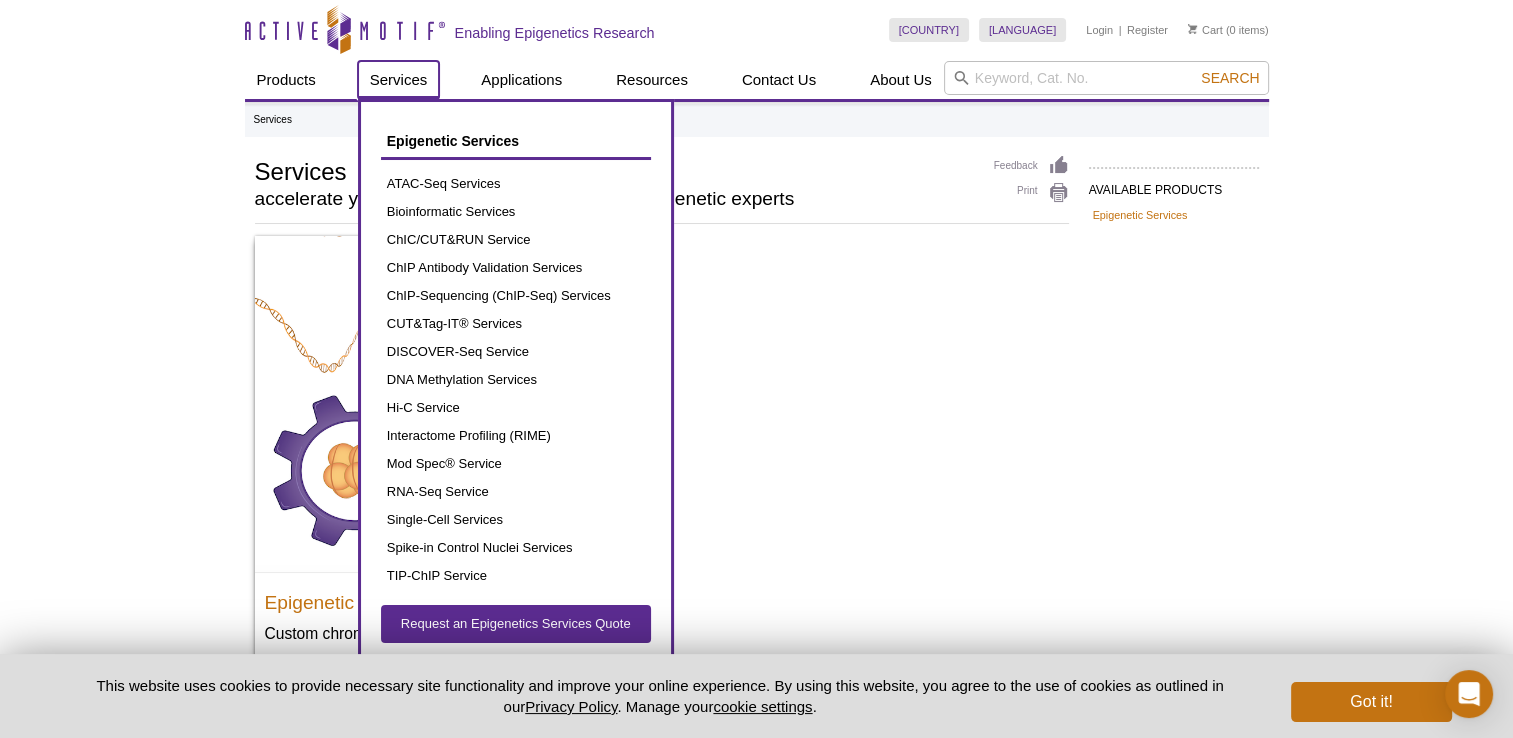 click on "Services" at bounding box center (399, 80) 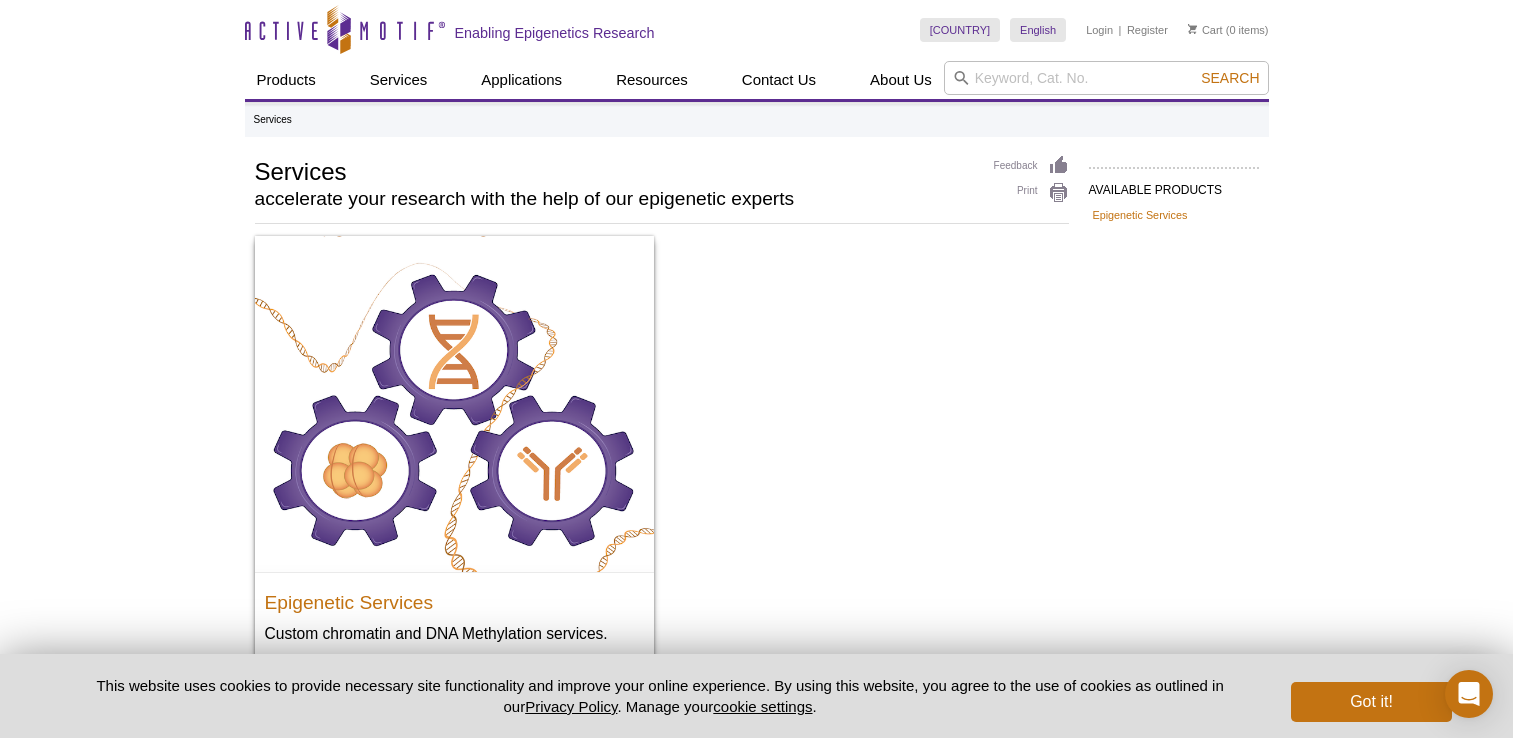 scroll, scrollTop: 0, scrollLeft: 0, axis: both 